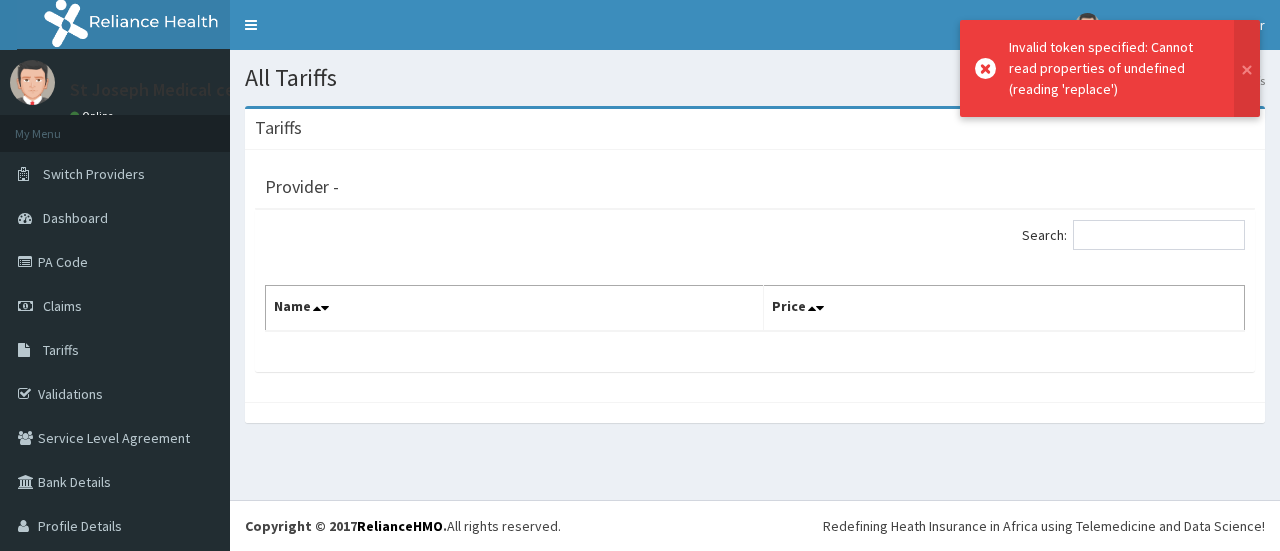 scroll, scrollTop: 0, scrollLeft: 0, axis: both 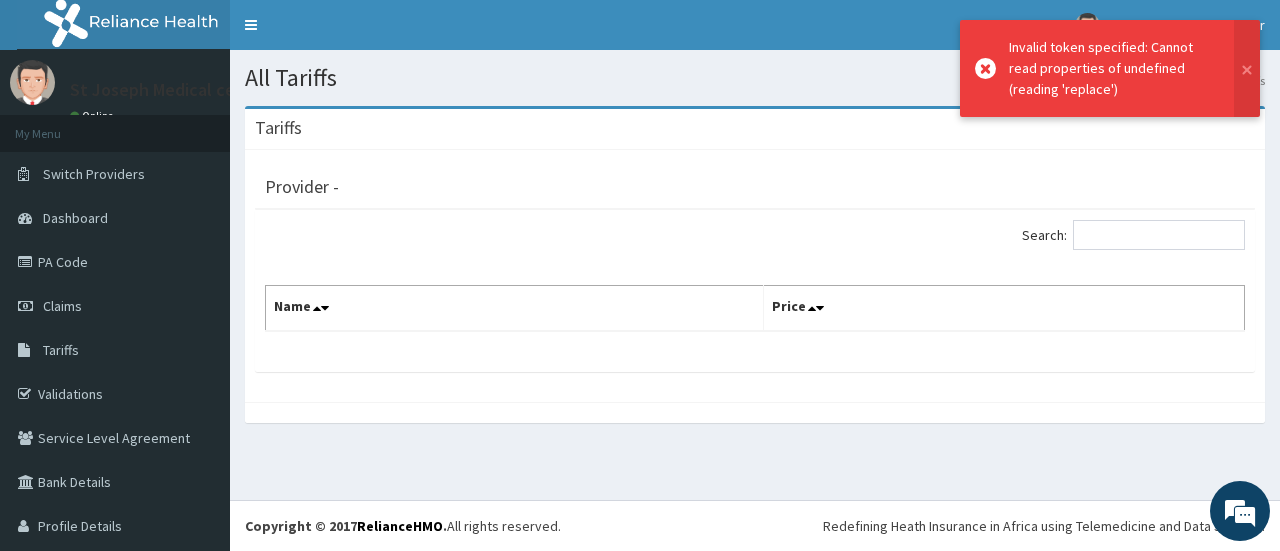 click on "Provider -" at bounding box center (755, 184) 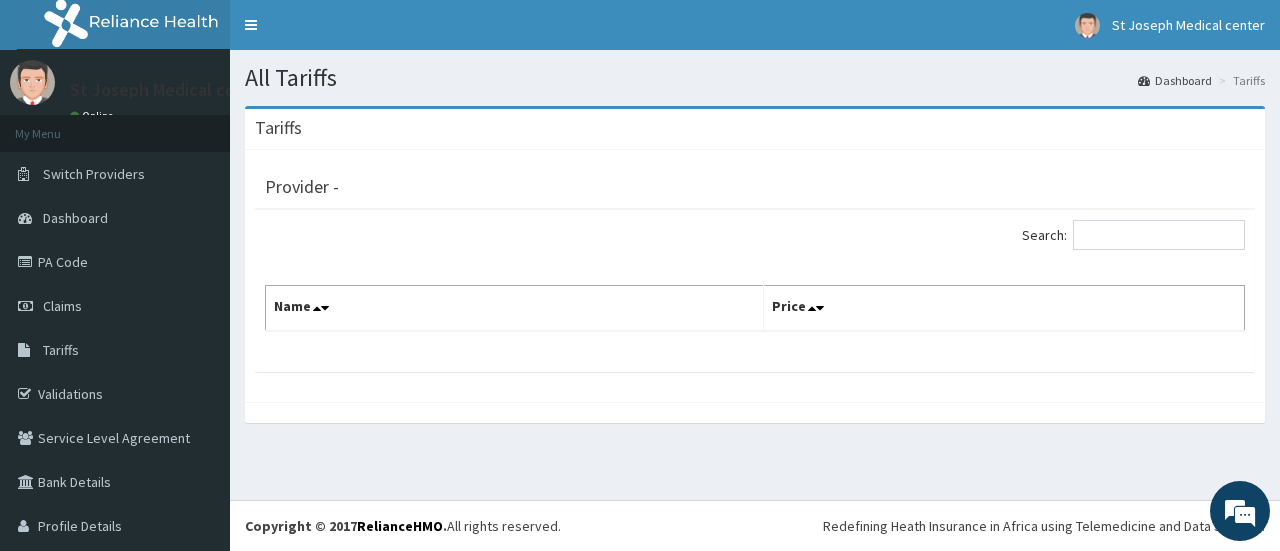 click at bounding box center (1254, 92) 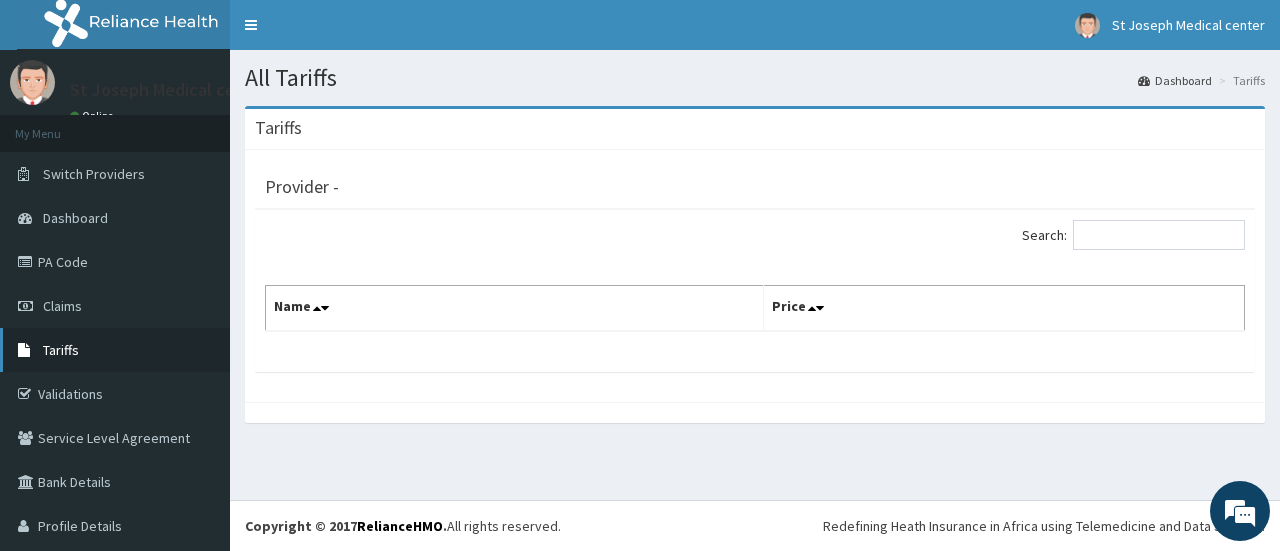 scroll, scrollTop: 0, scrollLeft: 0, axis: both 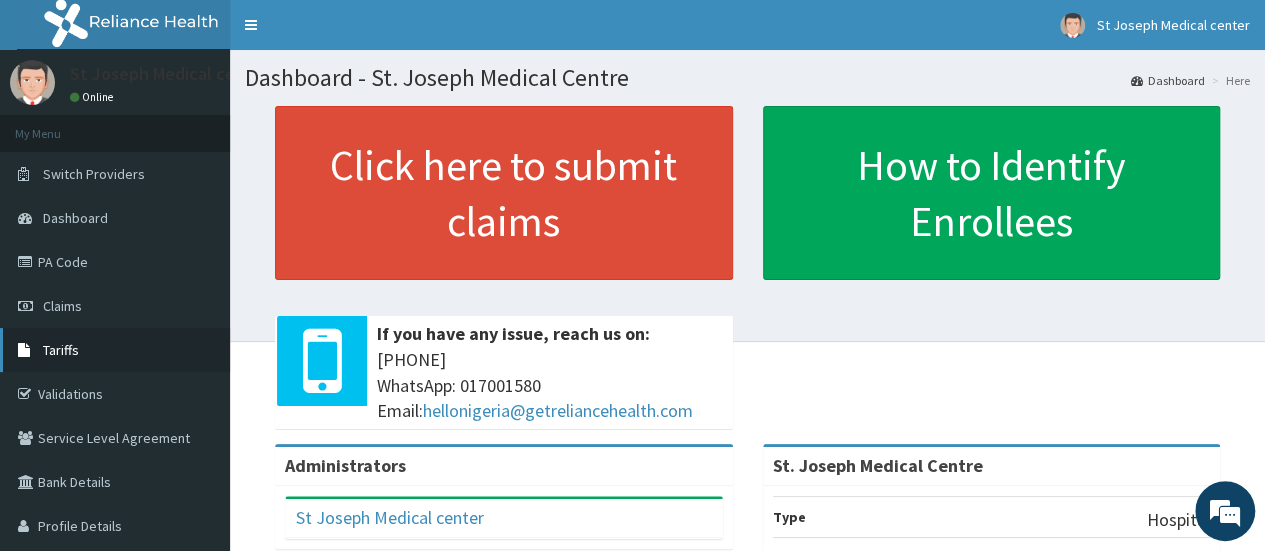 click on "Tariffs" at bounding box center (61, 350) 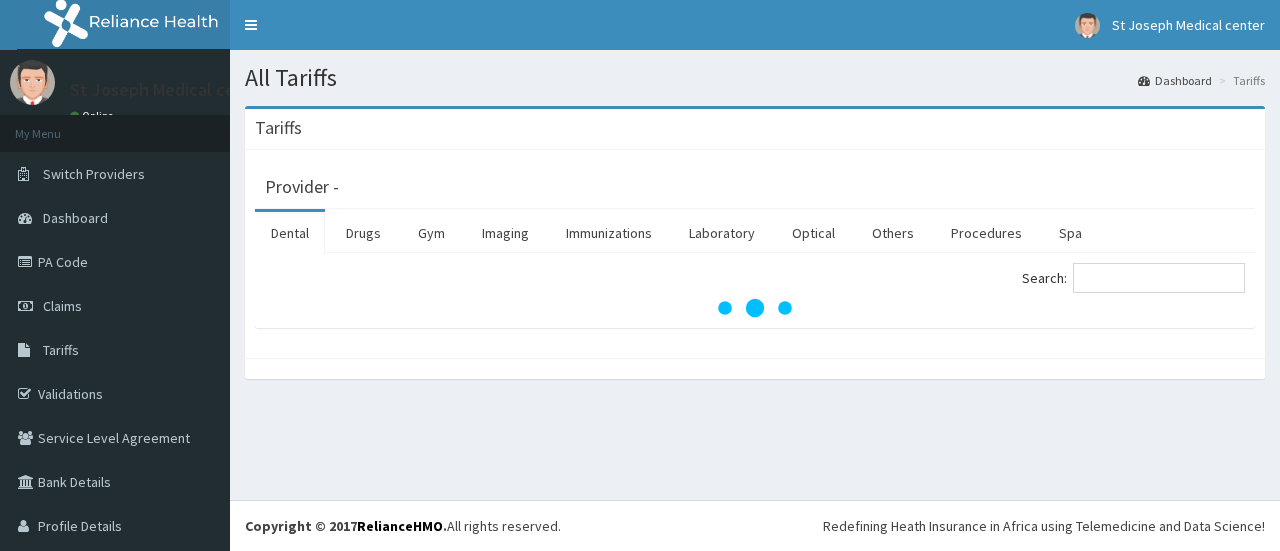scroll, scrollTop: 0, scrollLeft: 0, axis: both 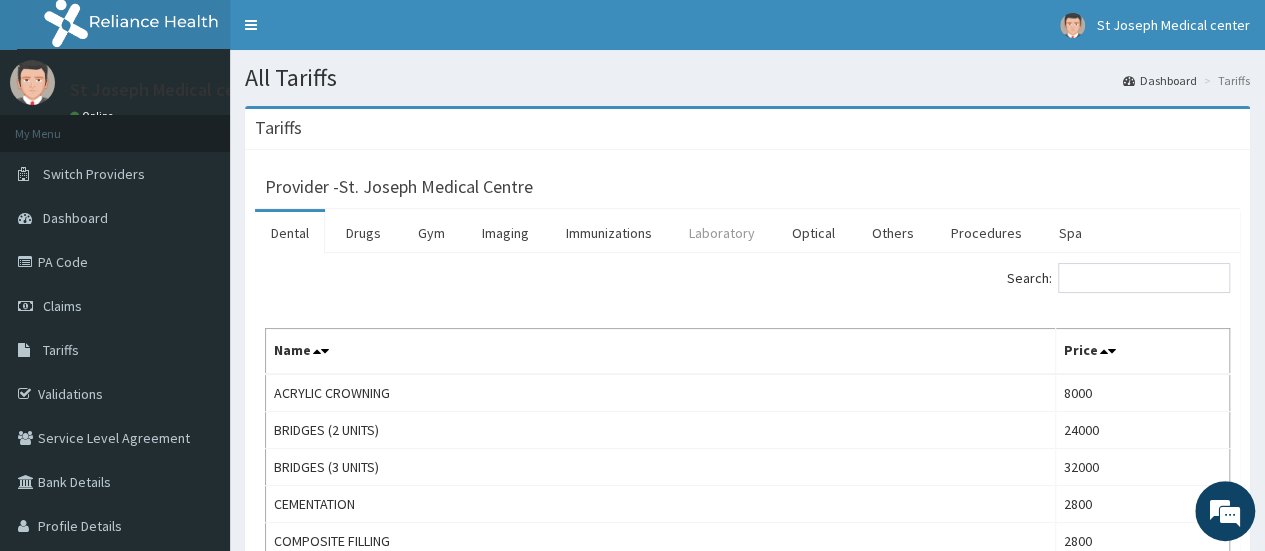 click on "Laboratory" at bounding box center (722, 233) 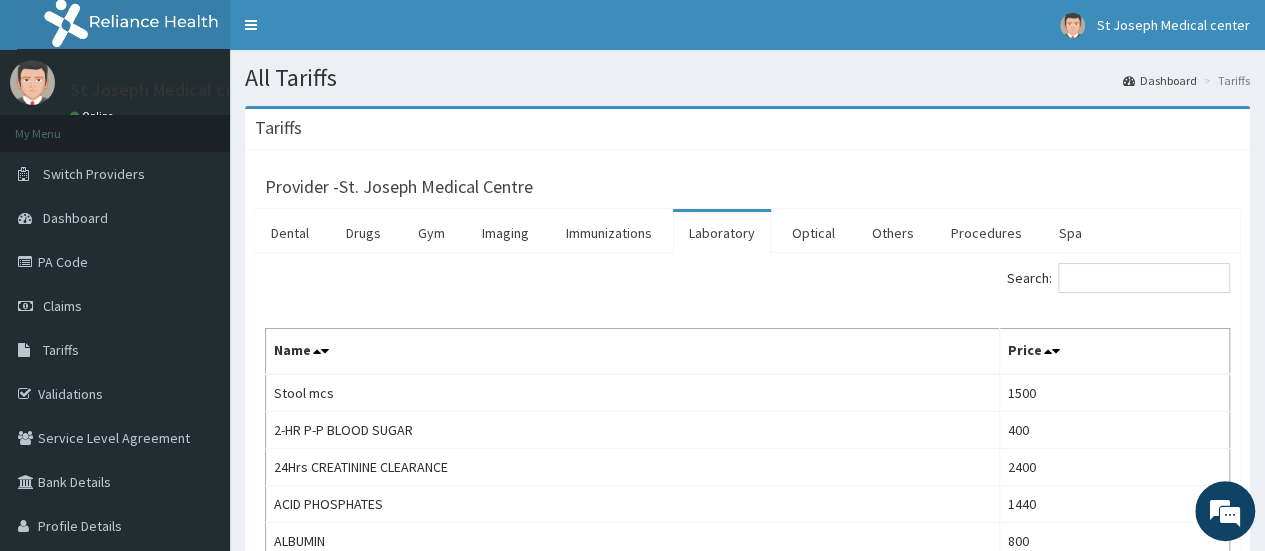 scroll, scrollTop: 0, scrollLeft: 0, axis: both 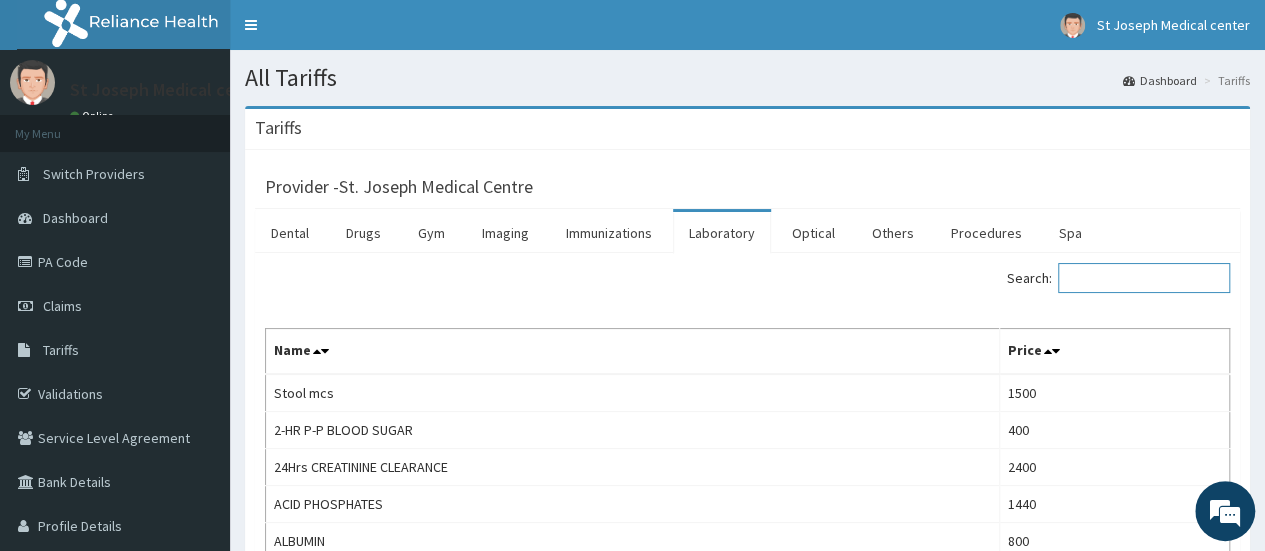 click on "Search:" at bounding box center [1144, 278] 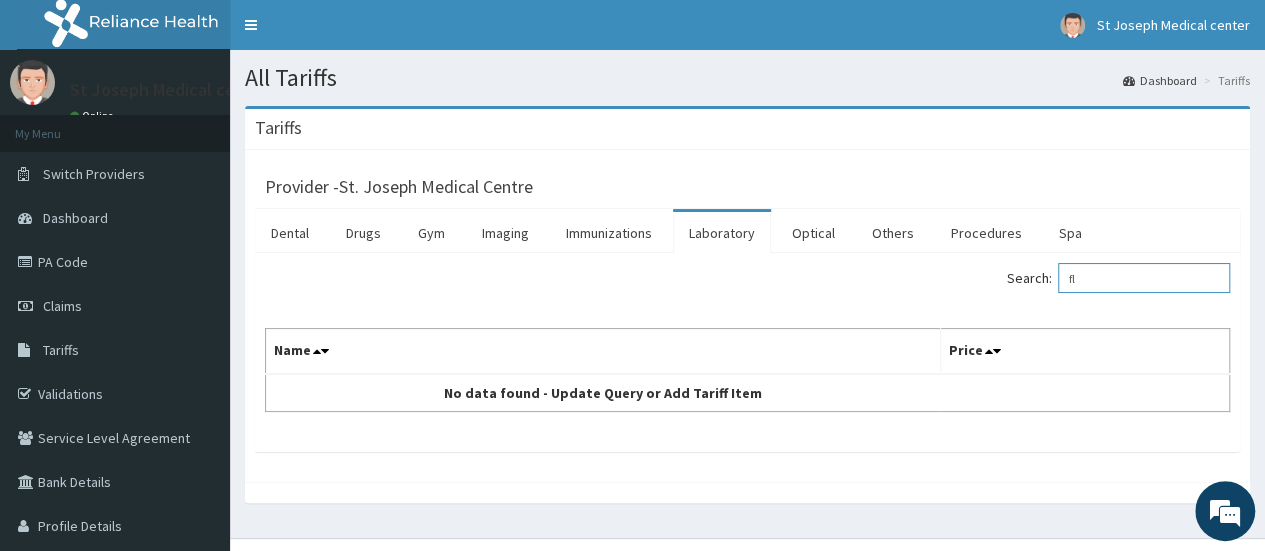 type on "f" 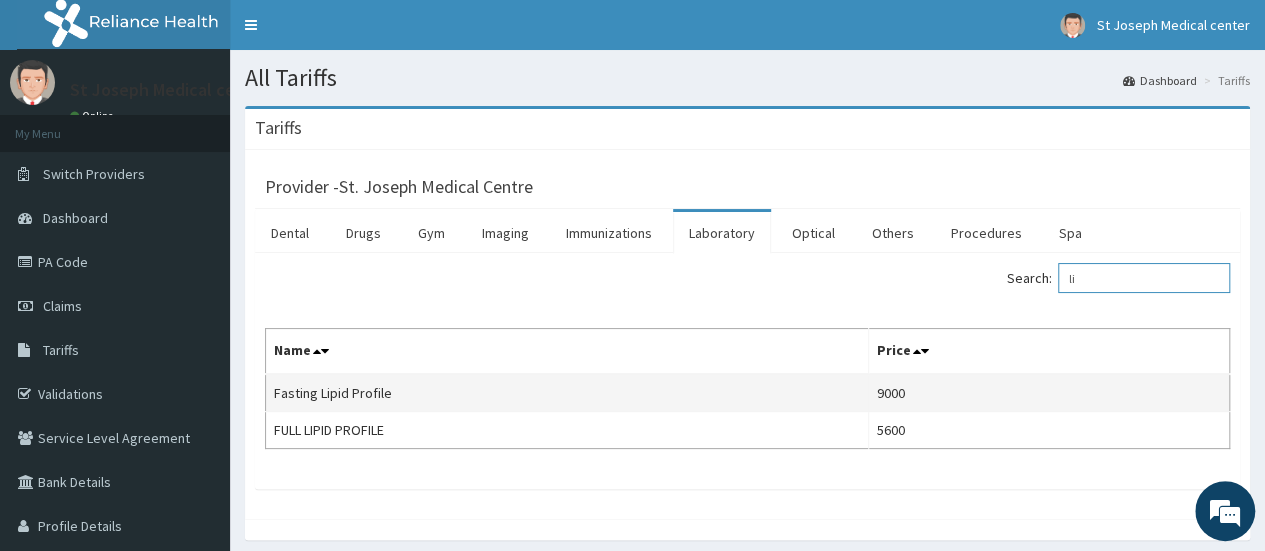 type on "l" 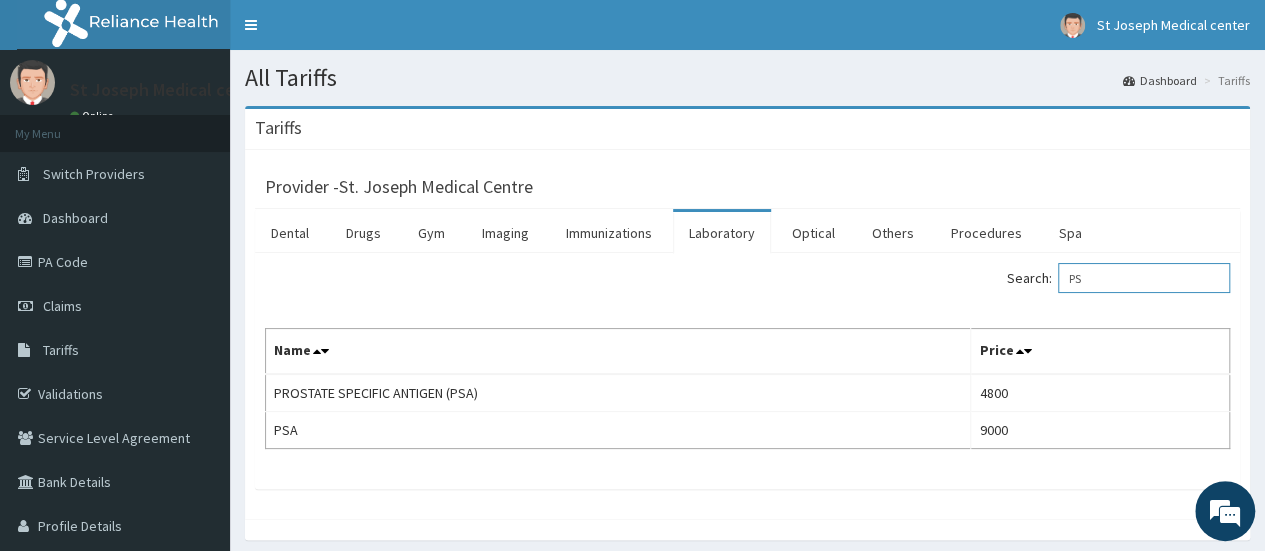 type on "P" 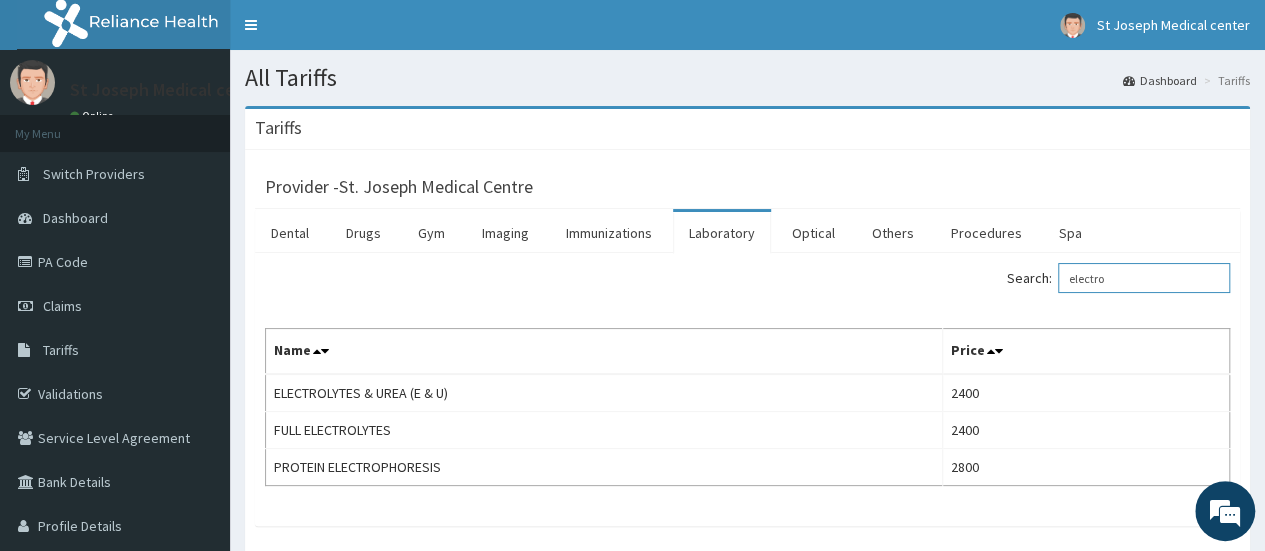 type on "electro" 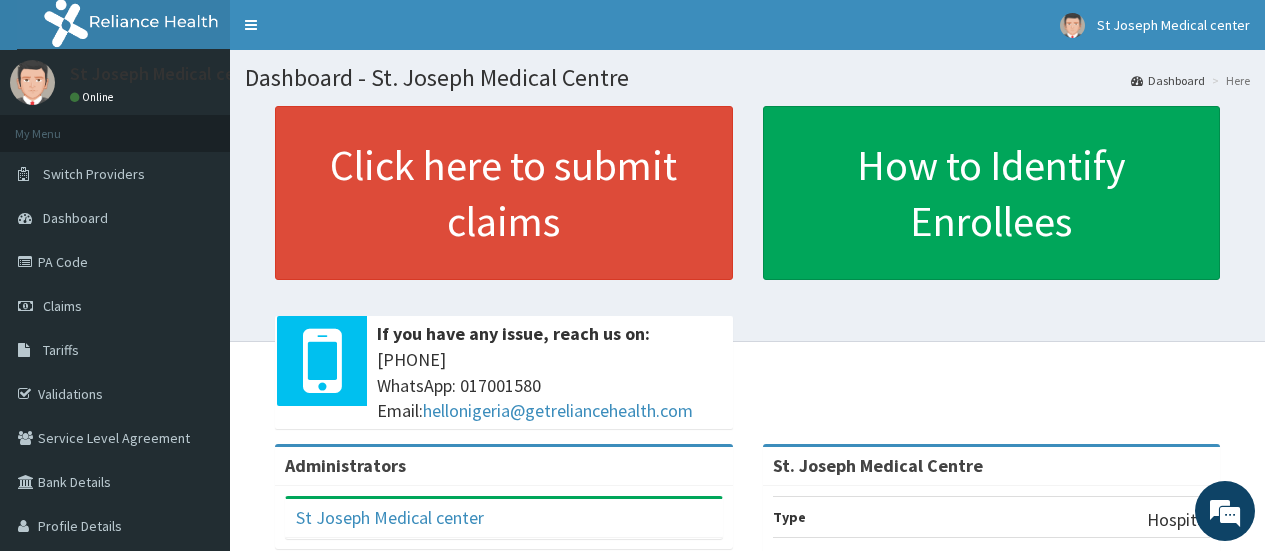 scroll, scrollTop: 0, scrollLeft: 0, axis: both 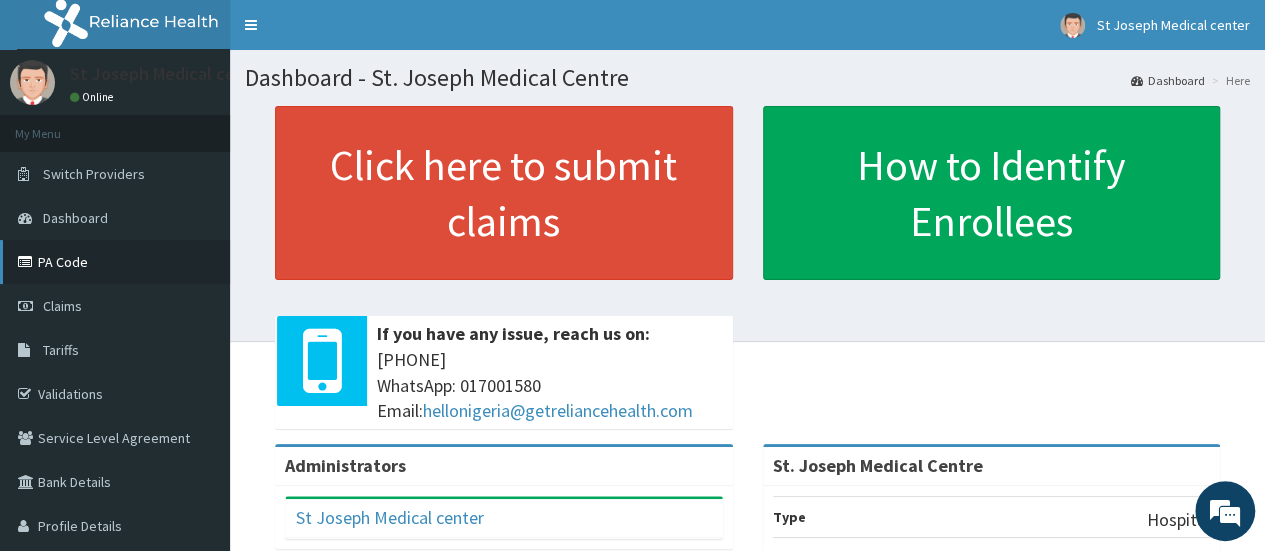 click on "PA Code" at bounding box center (115, 262) 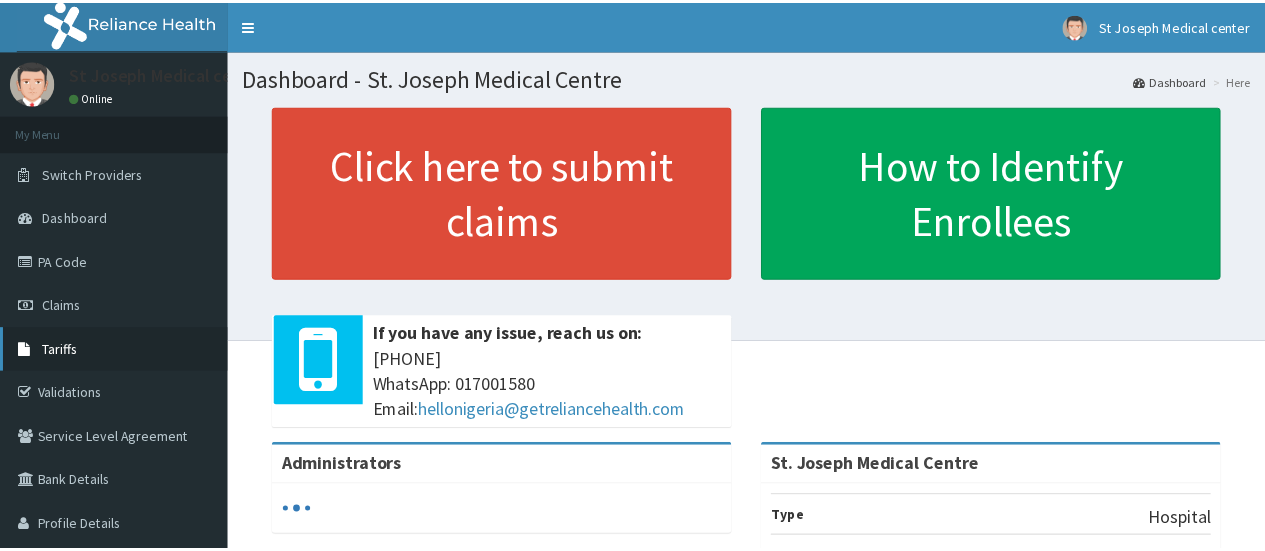 scroll, scrollTop: 0, scrollLeft: 0, axis: both 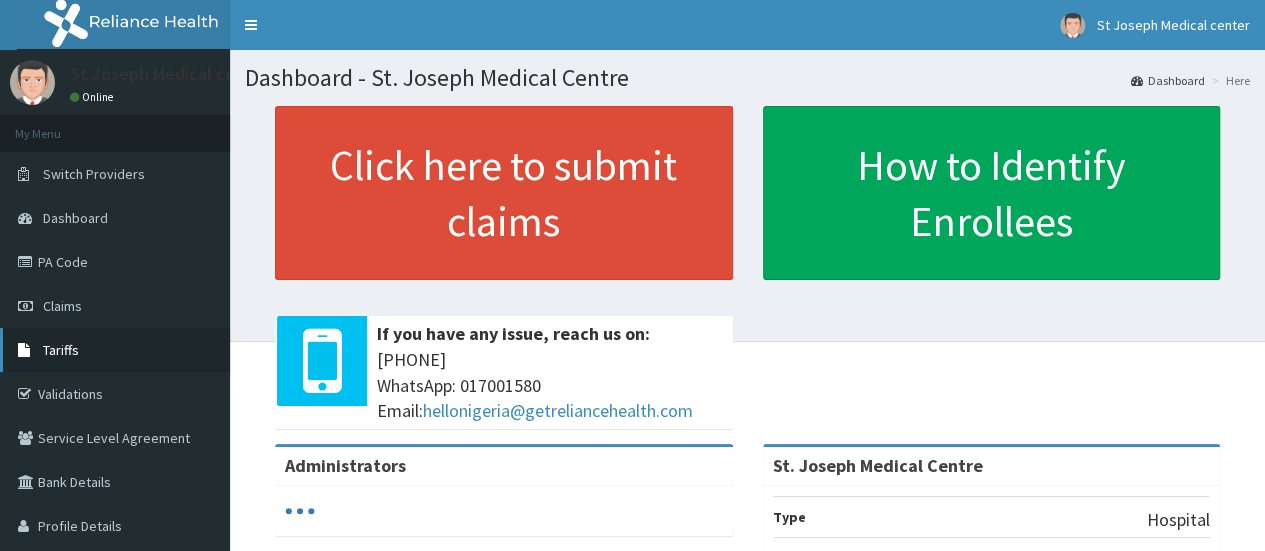 click on "Tariffs" at bounding box center (61, 350) 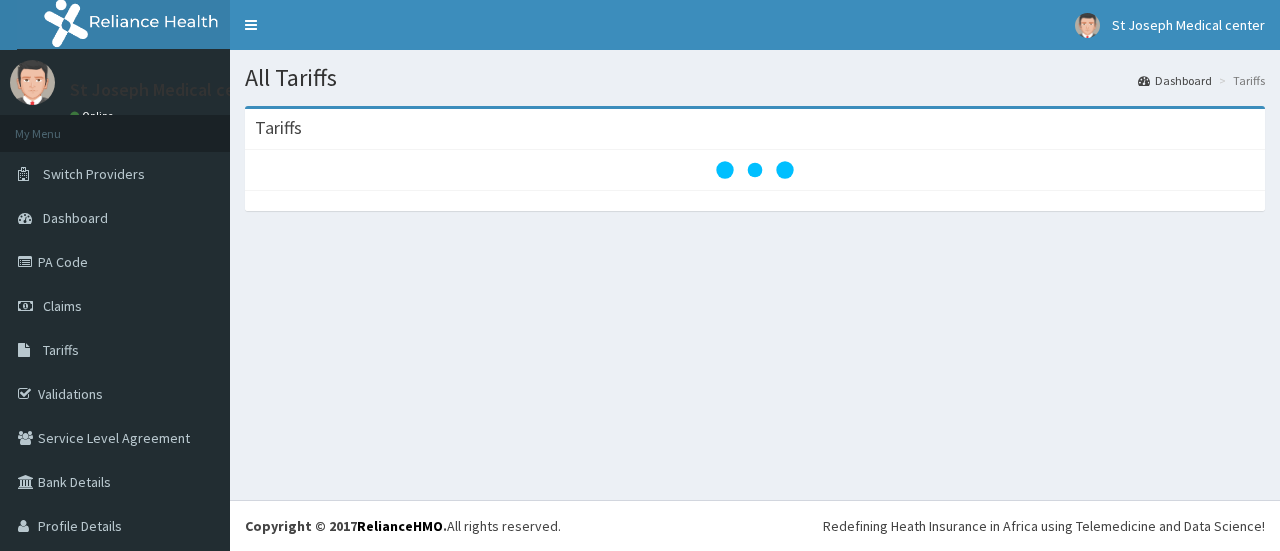 scroll, scrollTop: 0, scrollLeft: 0, axis: both 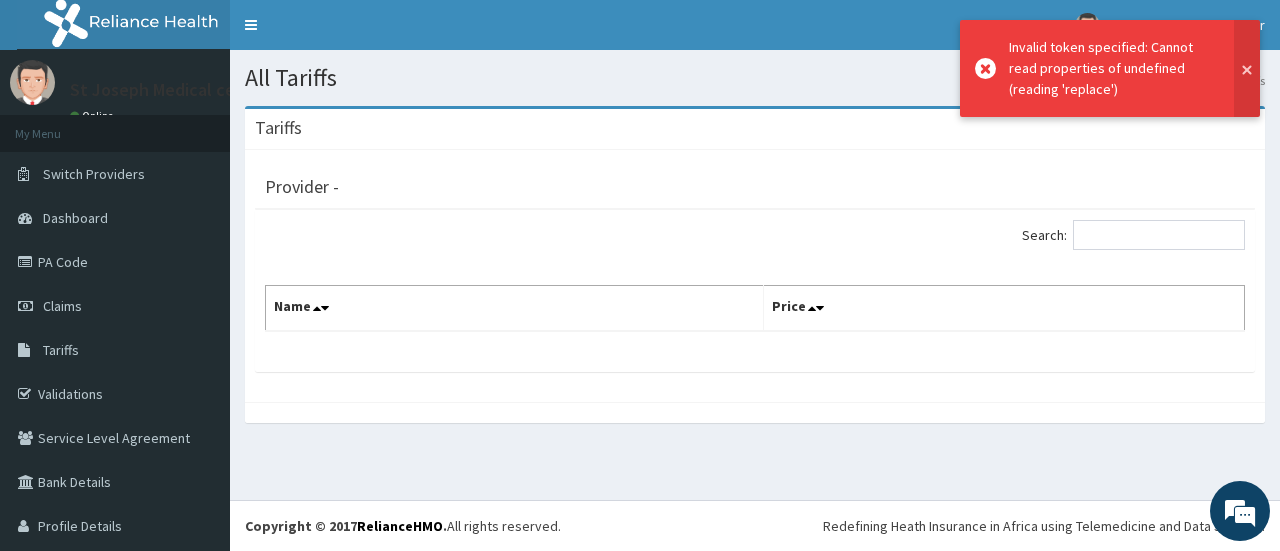 click at bounding box center [1247, 68] 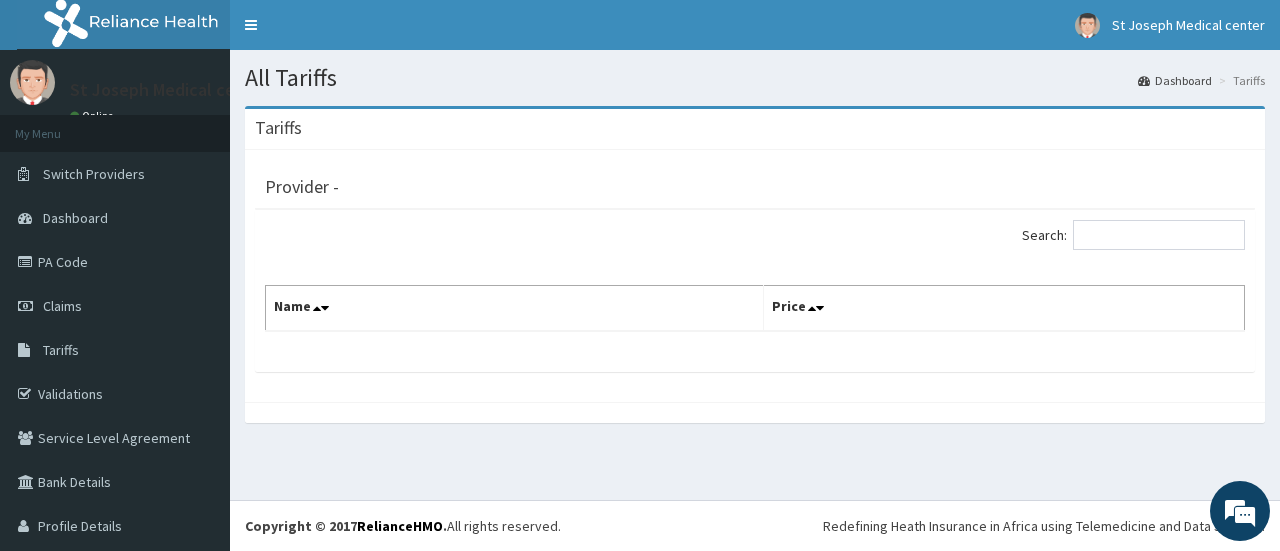 scroll, scrollTop: 0, scrollLeft: 0, axis: both 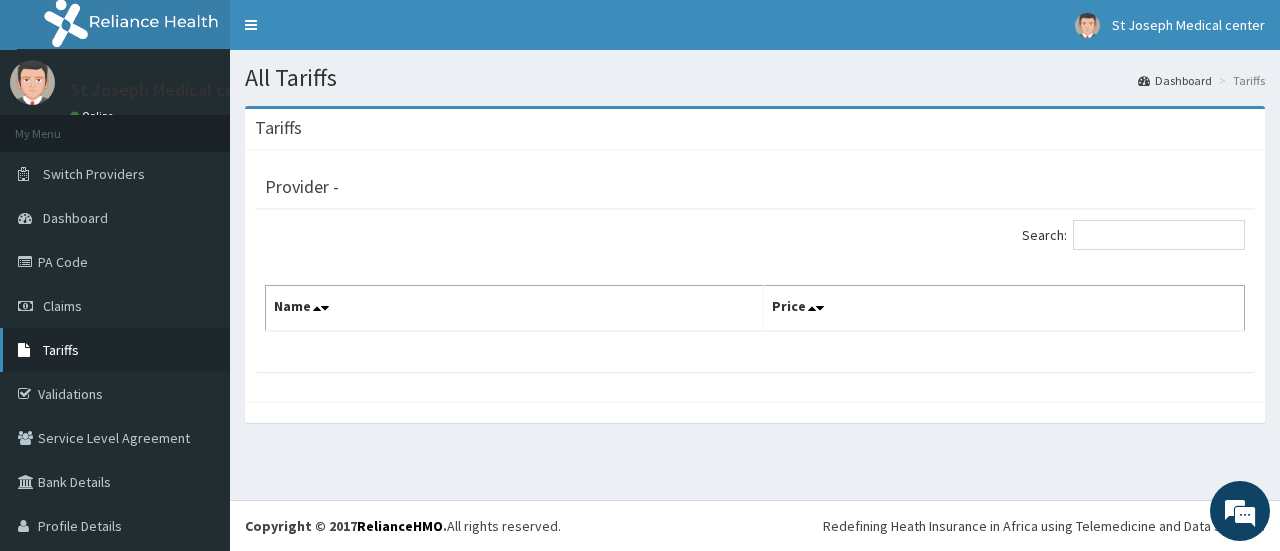click on "Tariffs" at bounding box center (61, 350) 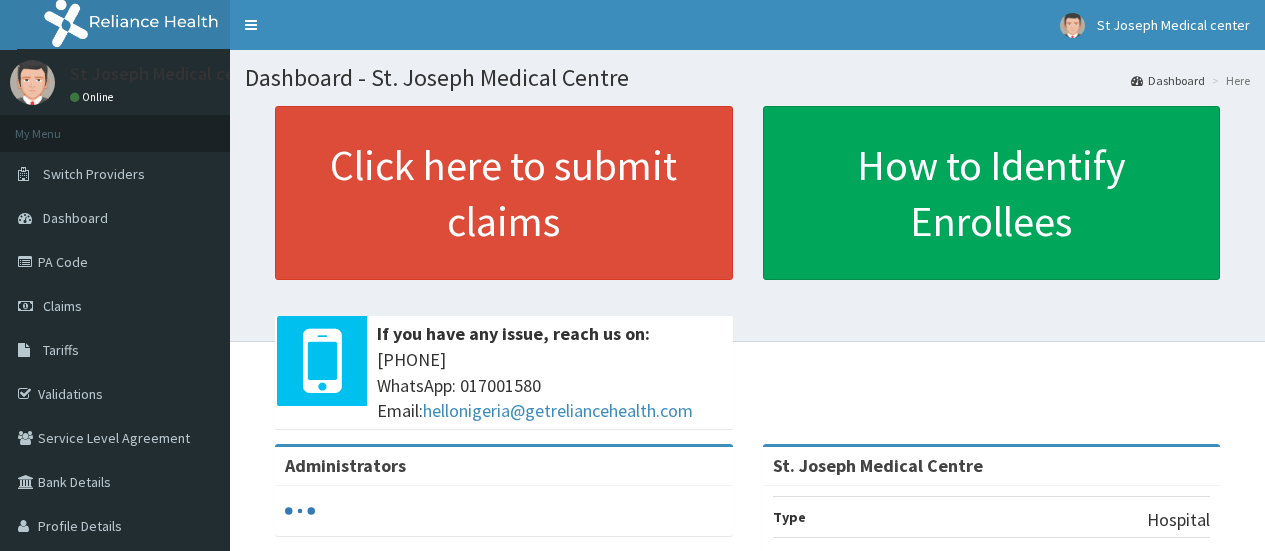 scroll, scrollTop: 0, scrollLeft: 0, axis: both 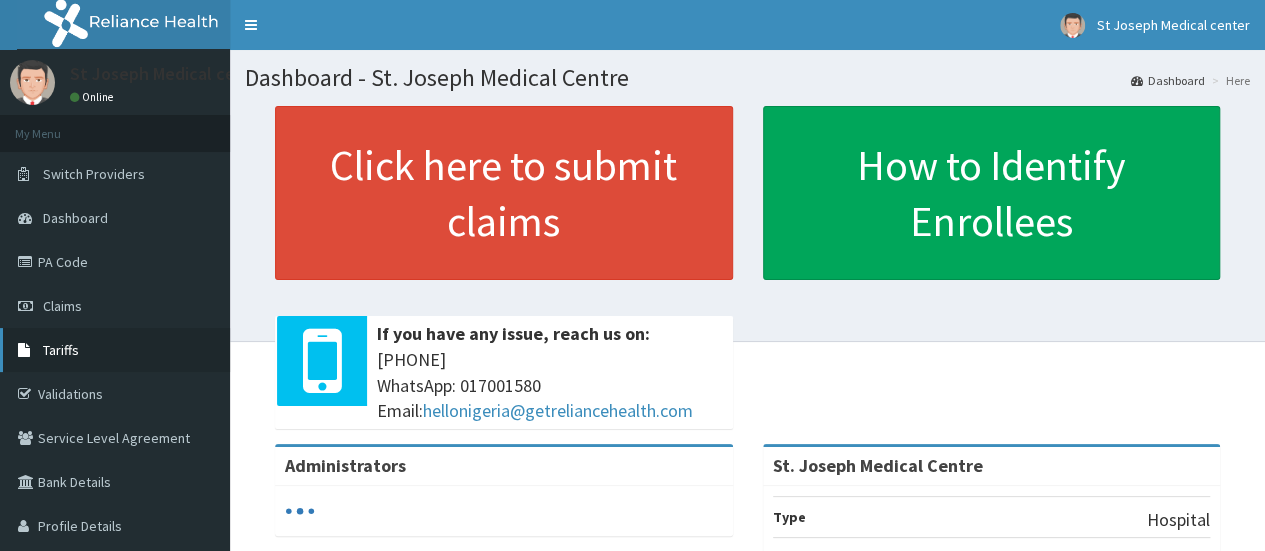 click on "Tariffs" at bounding box center [61, 350] 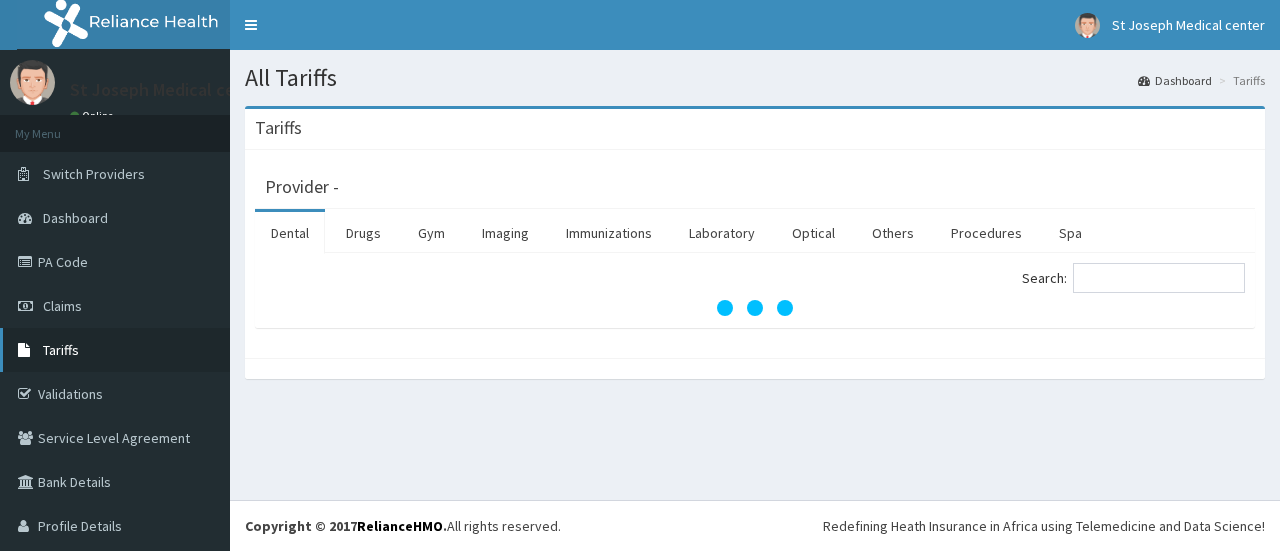 scroll, scrollTop: 0, scrollLeft: 0, axis: both 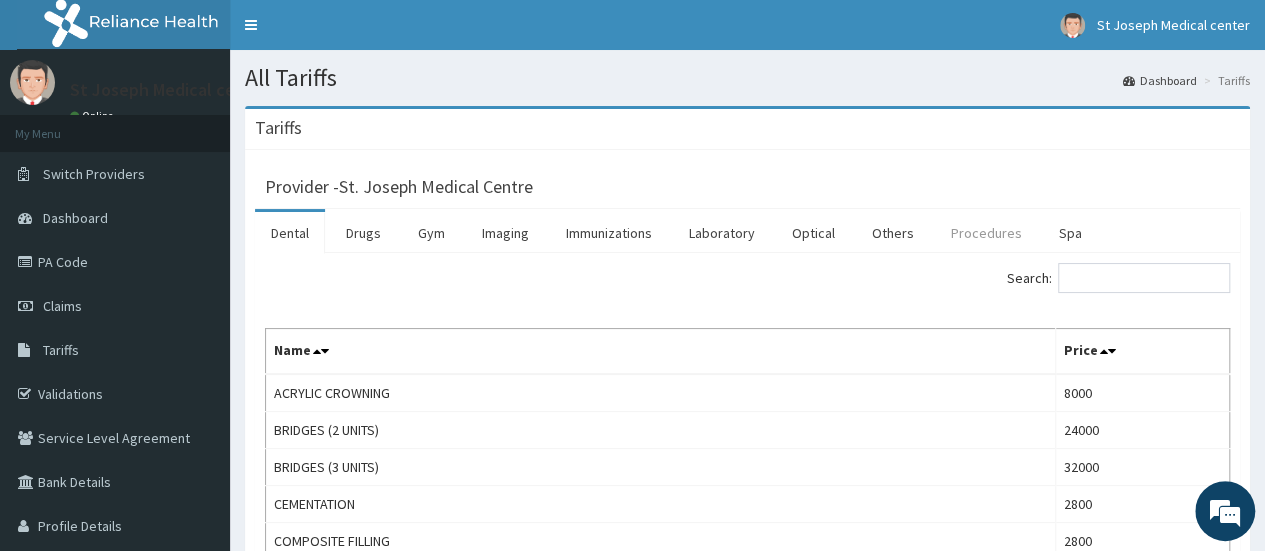 click on "Procedures" at bounding box center (986, 233) 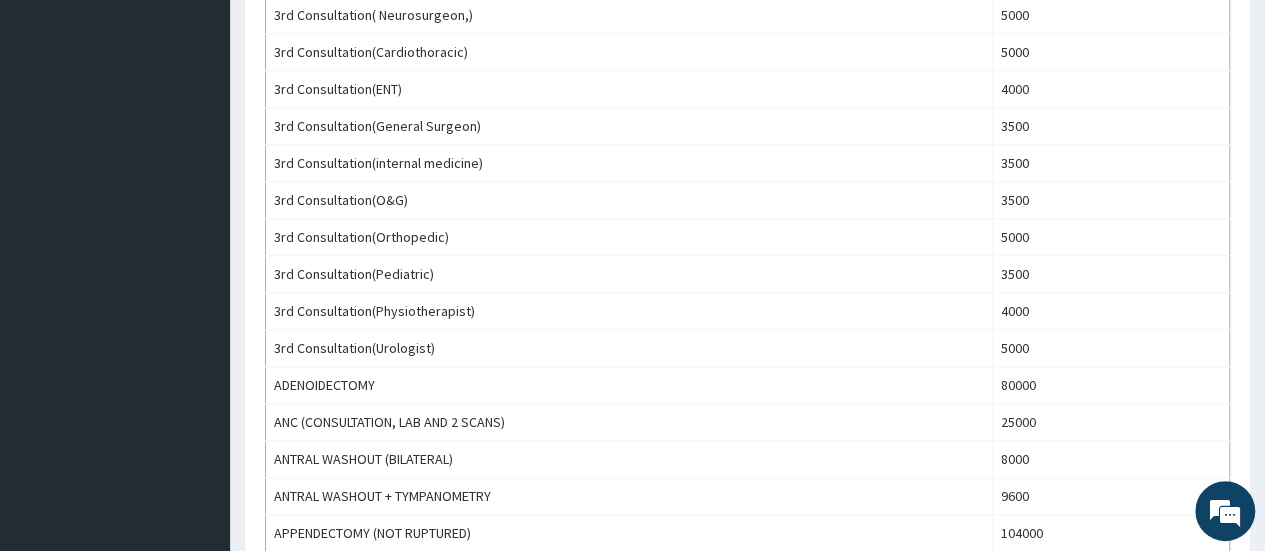 scroll, scrollTop: 1185, scrollLeft: 0, axis: vertical 